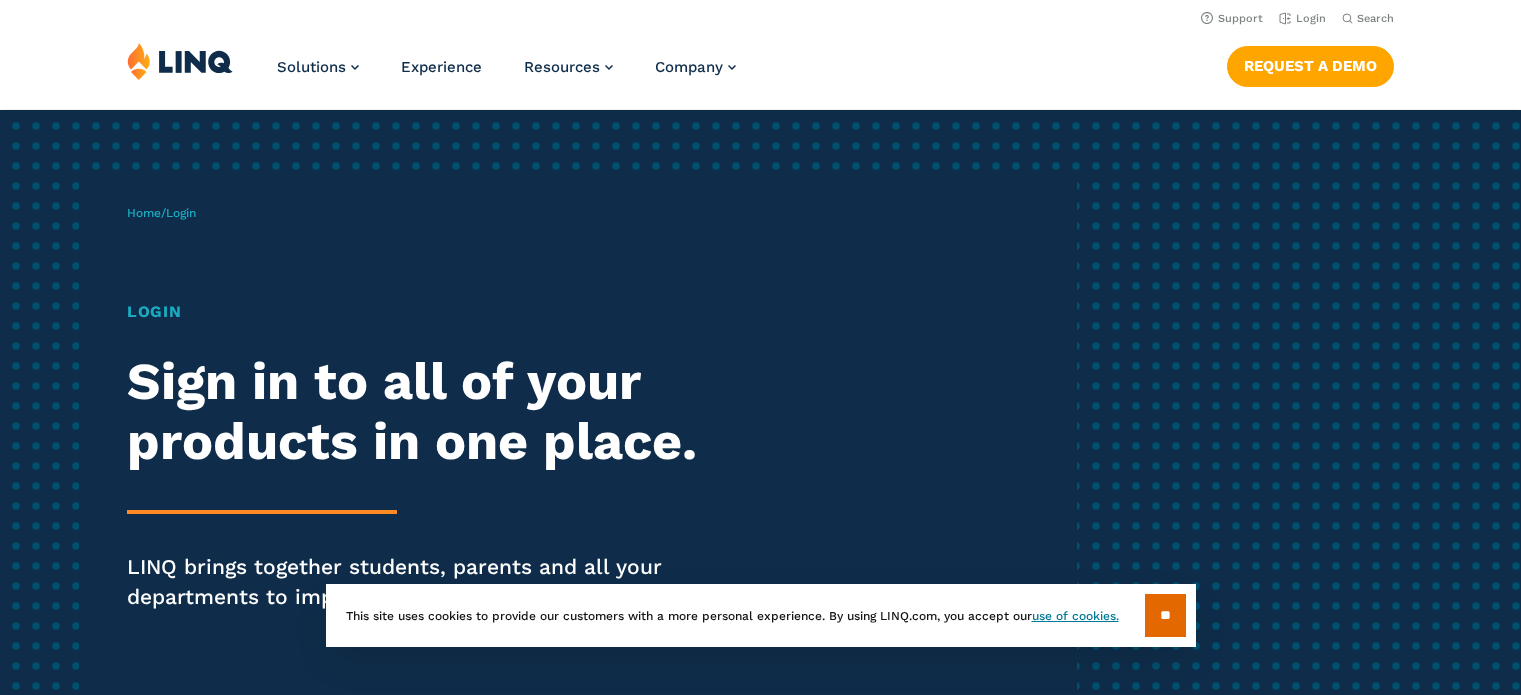 scroll, scrollTop: 0, scrollLeft: 0, axis: both 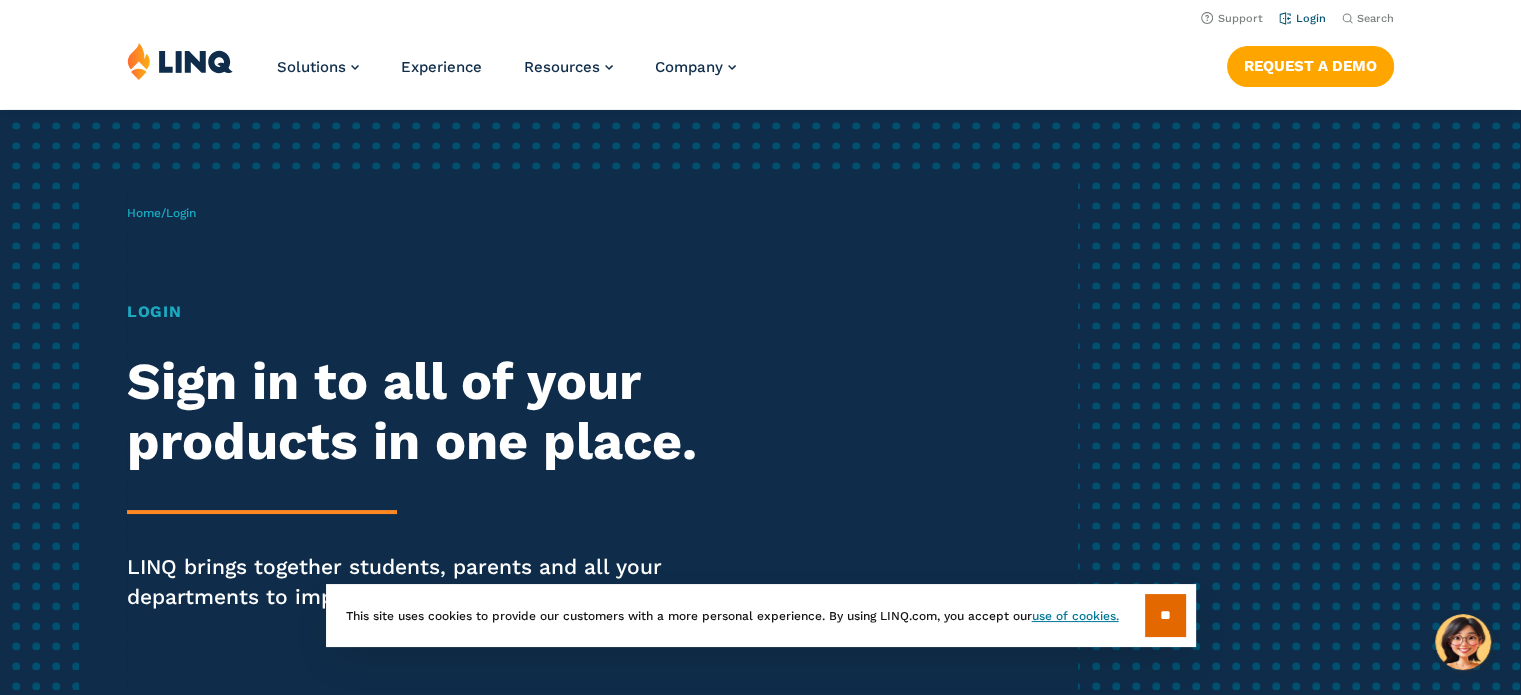 click on "Login" at bounding box center (1302, 18) 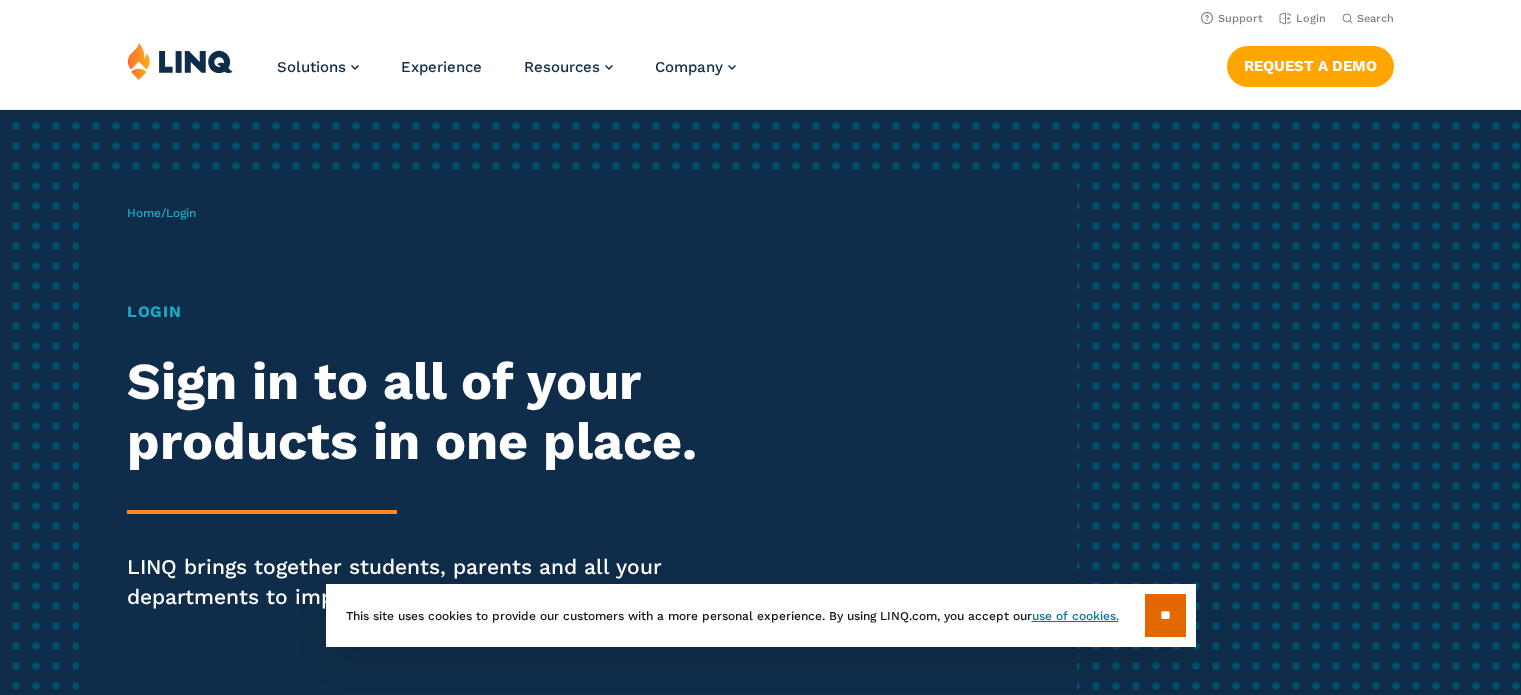 scroll, scrollTop: 0, scrollLeft: 0, axis: both 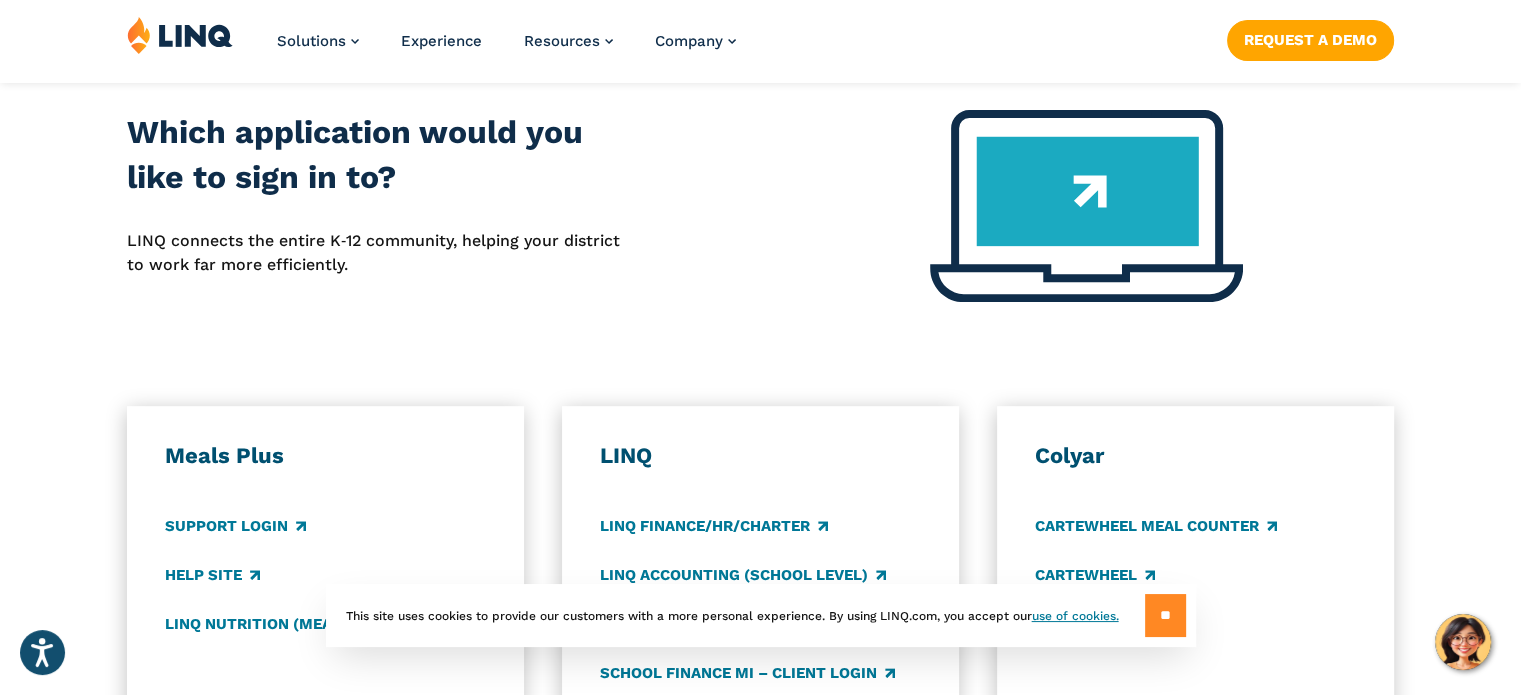 click on "**" at bounding box center (1165, 615) 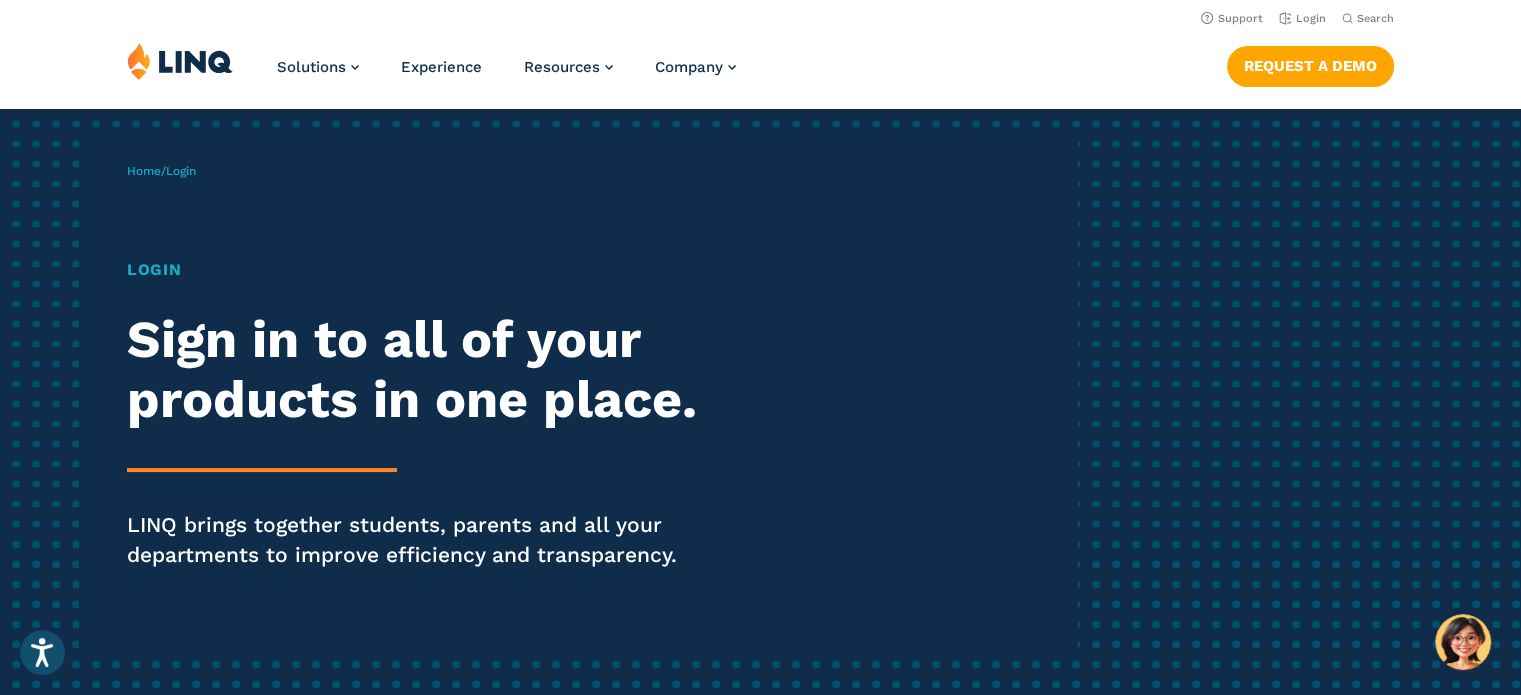 scroll, scrollTop: 0, scrollLeft: 0, axis: both 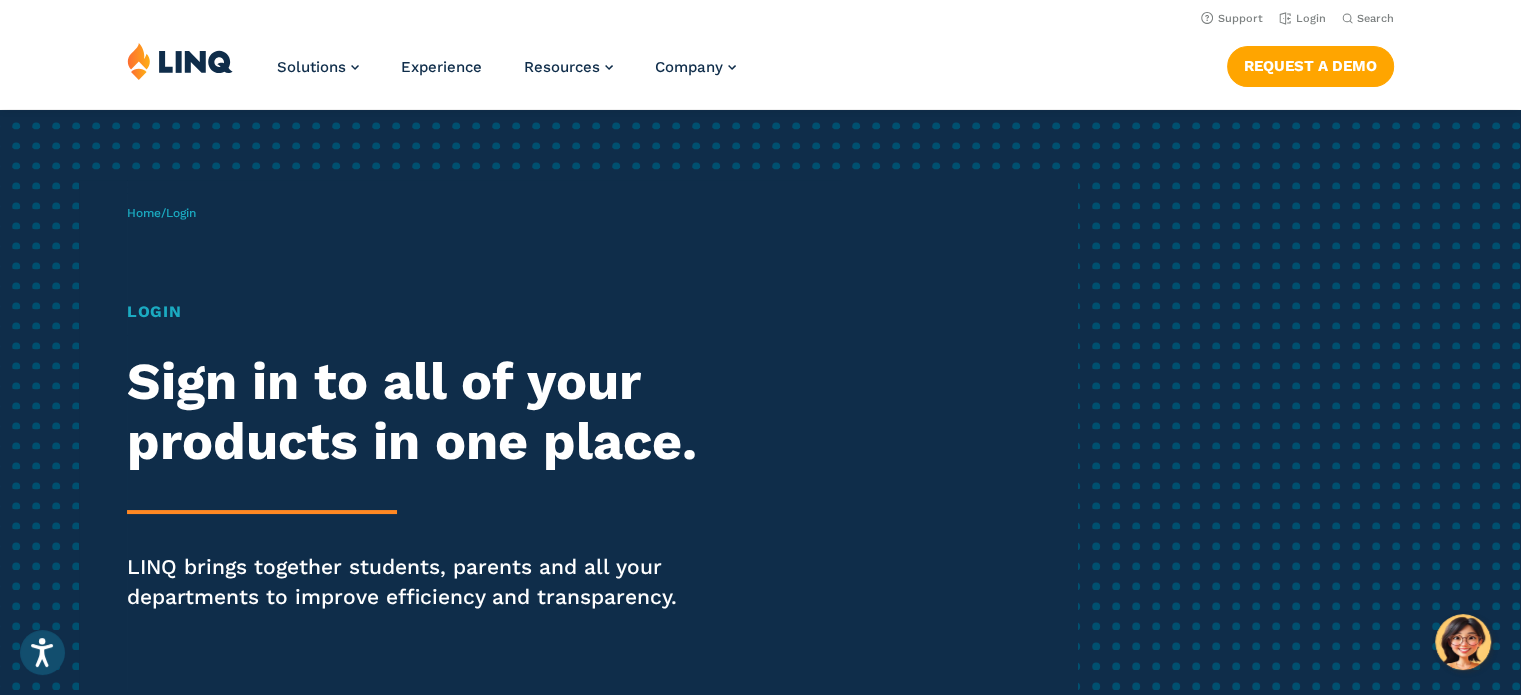 click on "Login" at bounding box center (420, 312) 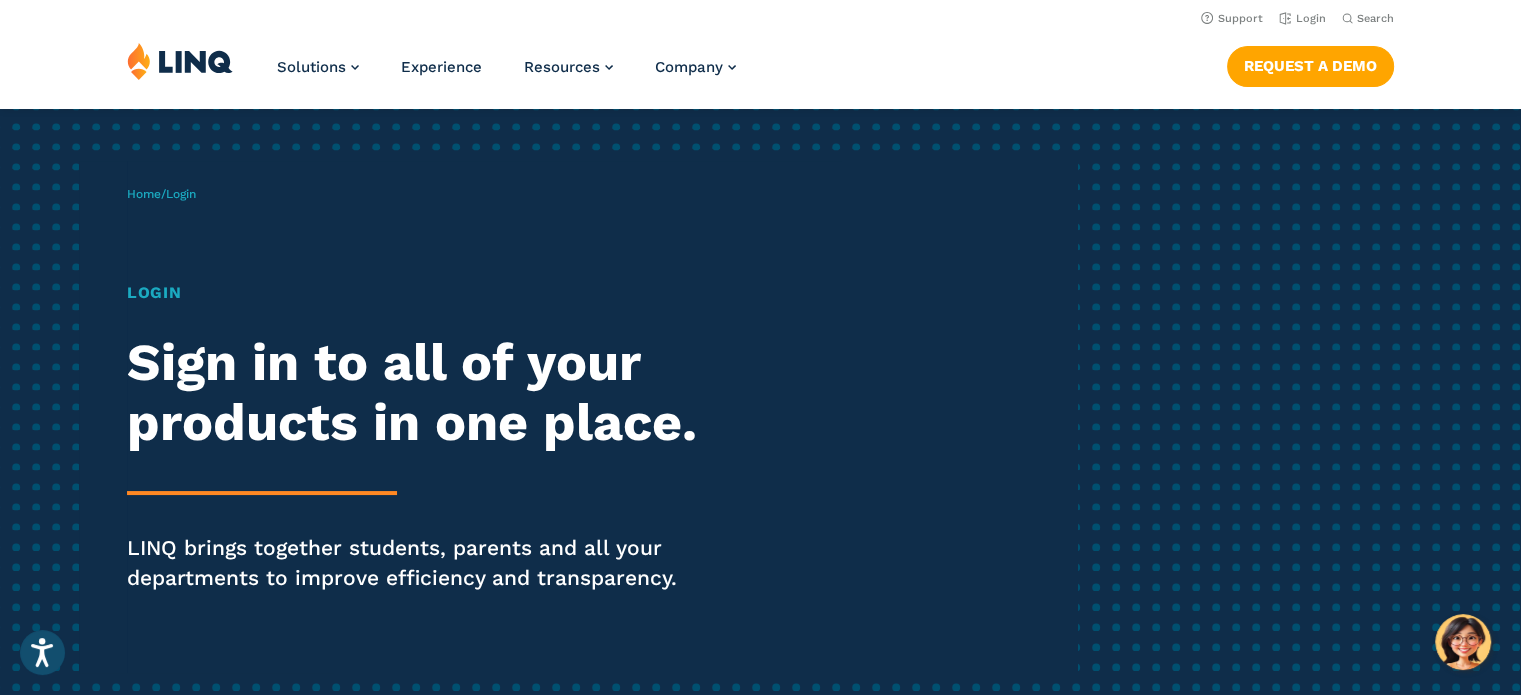 scroll, scrollTop: 0, scrollLeft: 0, axis: both 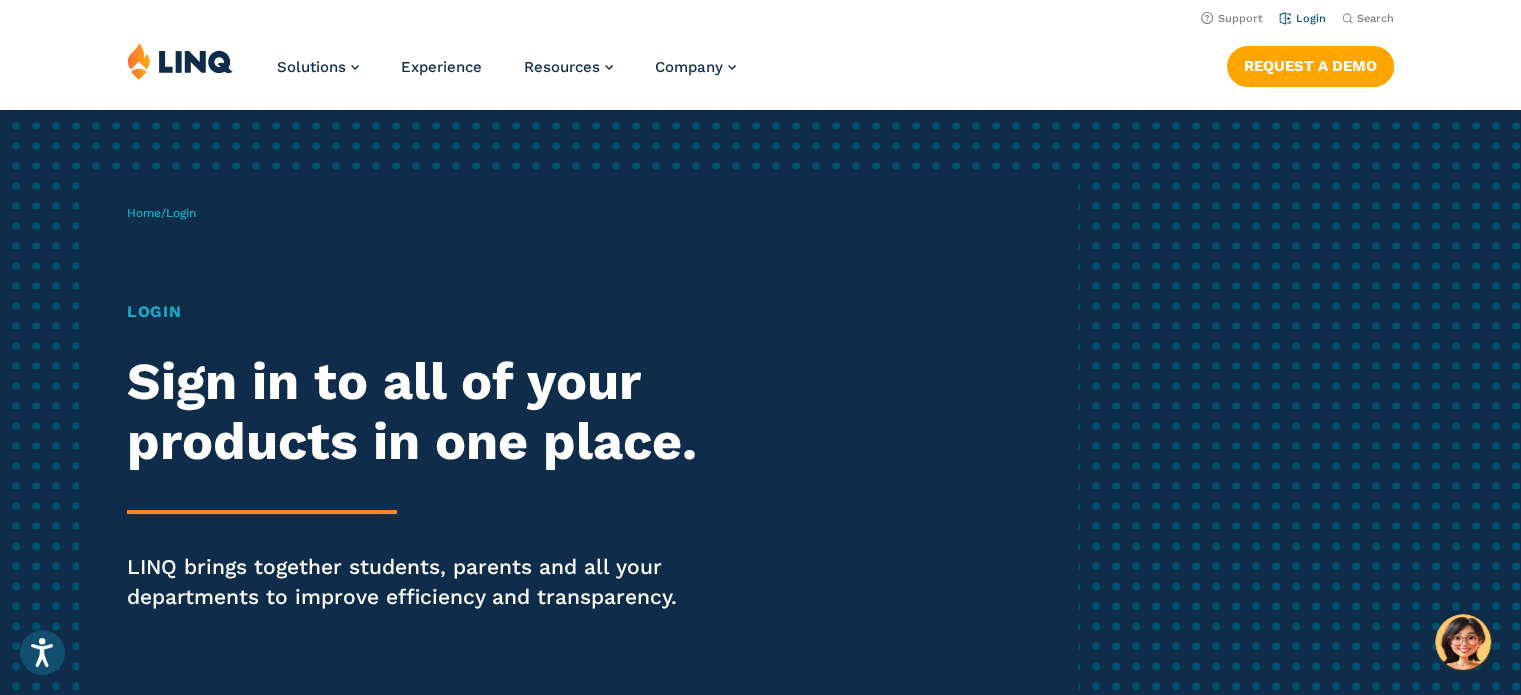 click on "Login" at bounding box center [1302, 18] 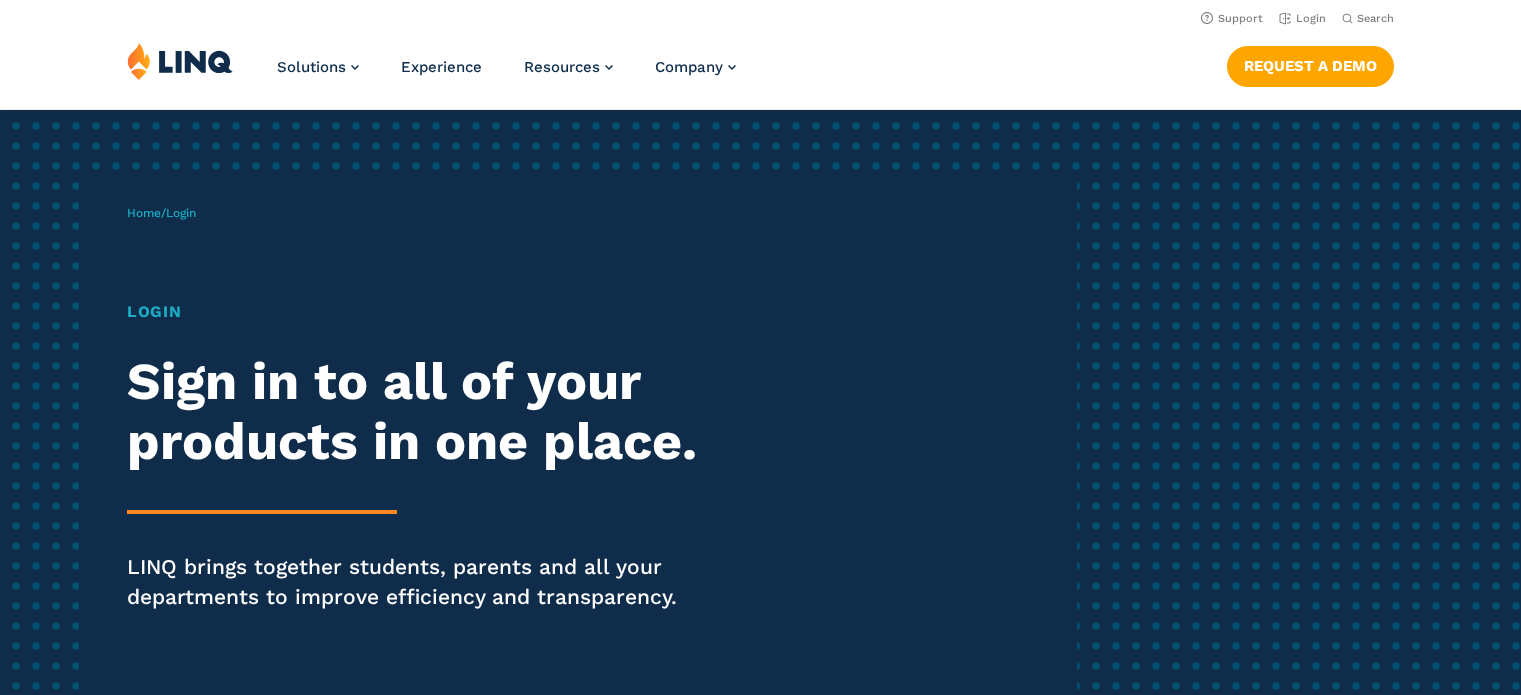 scroll, scrollTop: 0, scrollLeft: 0, axis: both 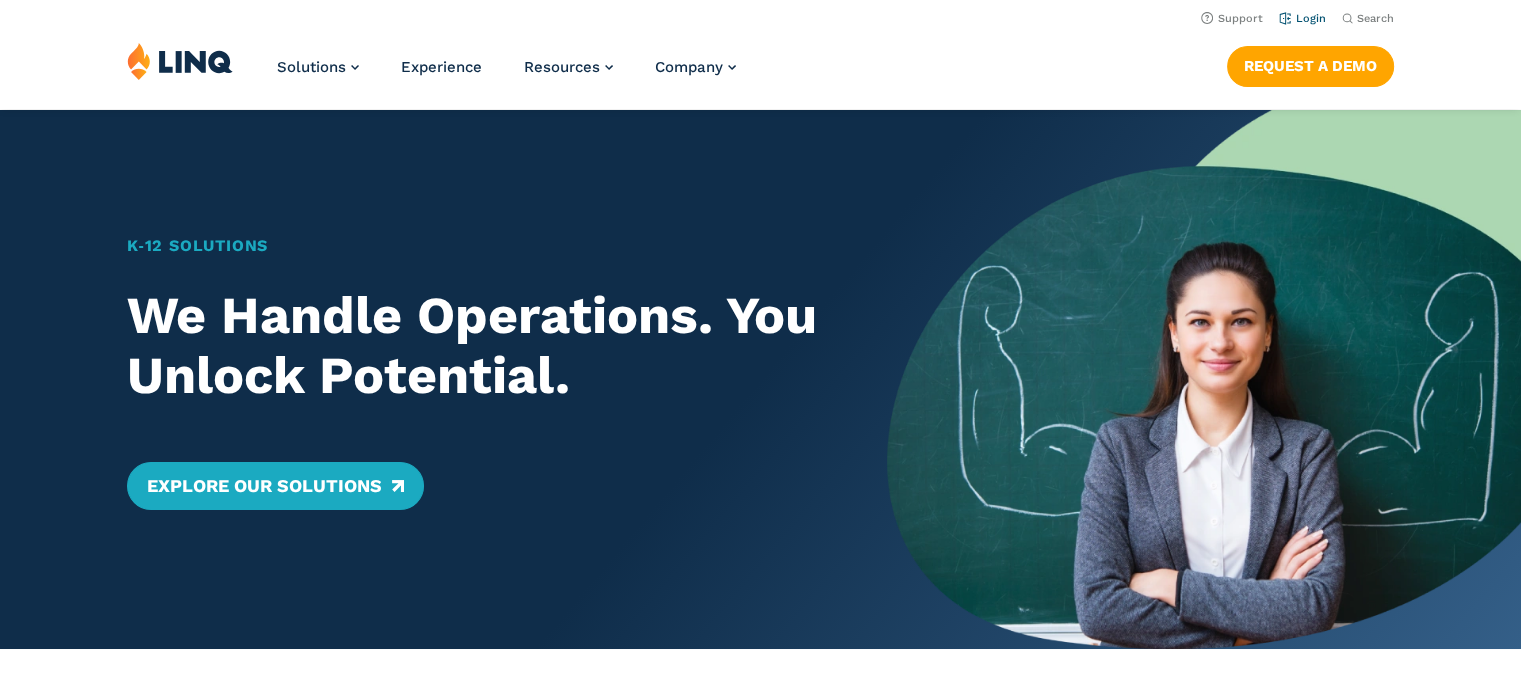 click on "Login" at bounding box center (1302, 18) 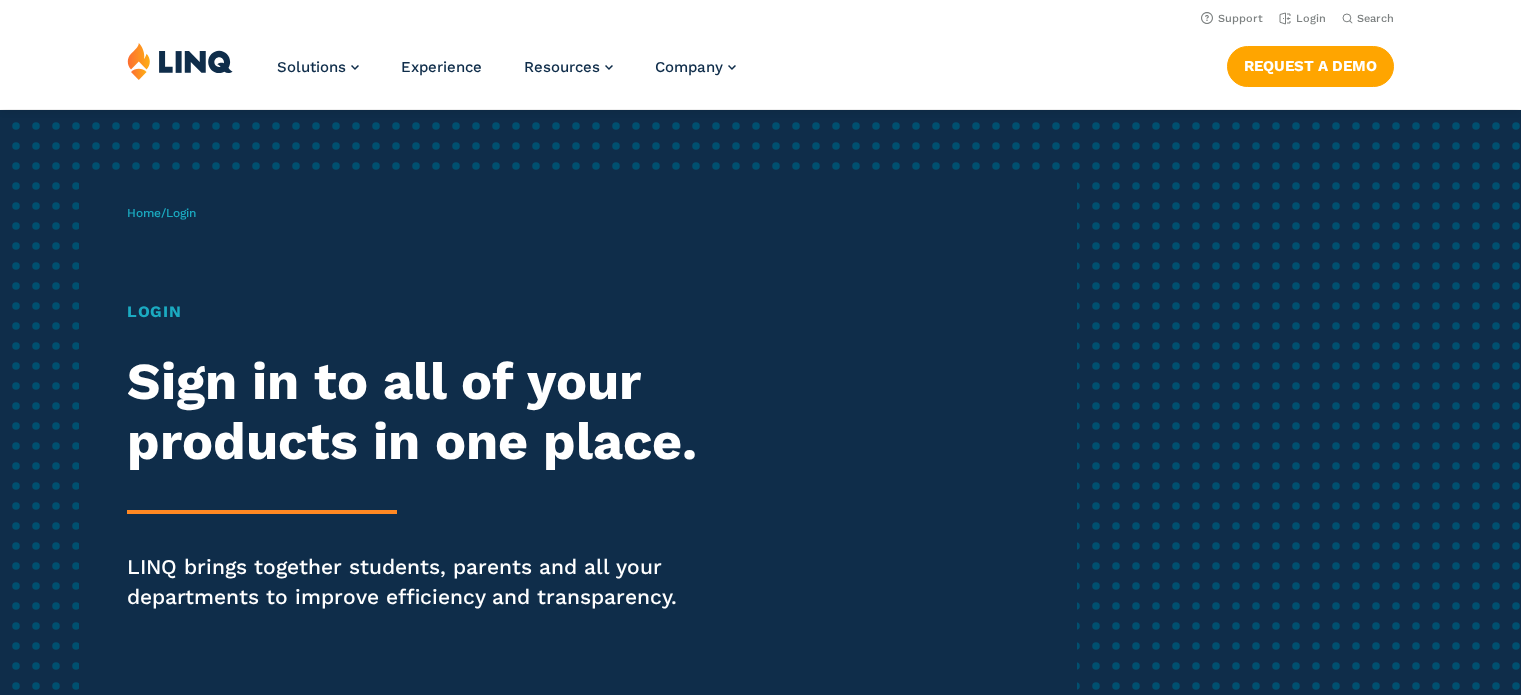 scroll, scrollTop: 0, scrollLeft: 0, axis: both 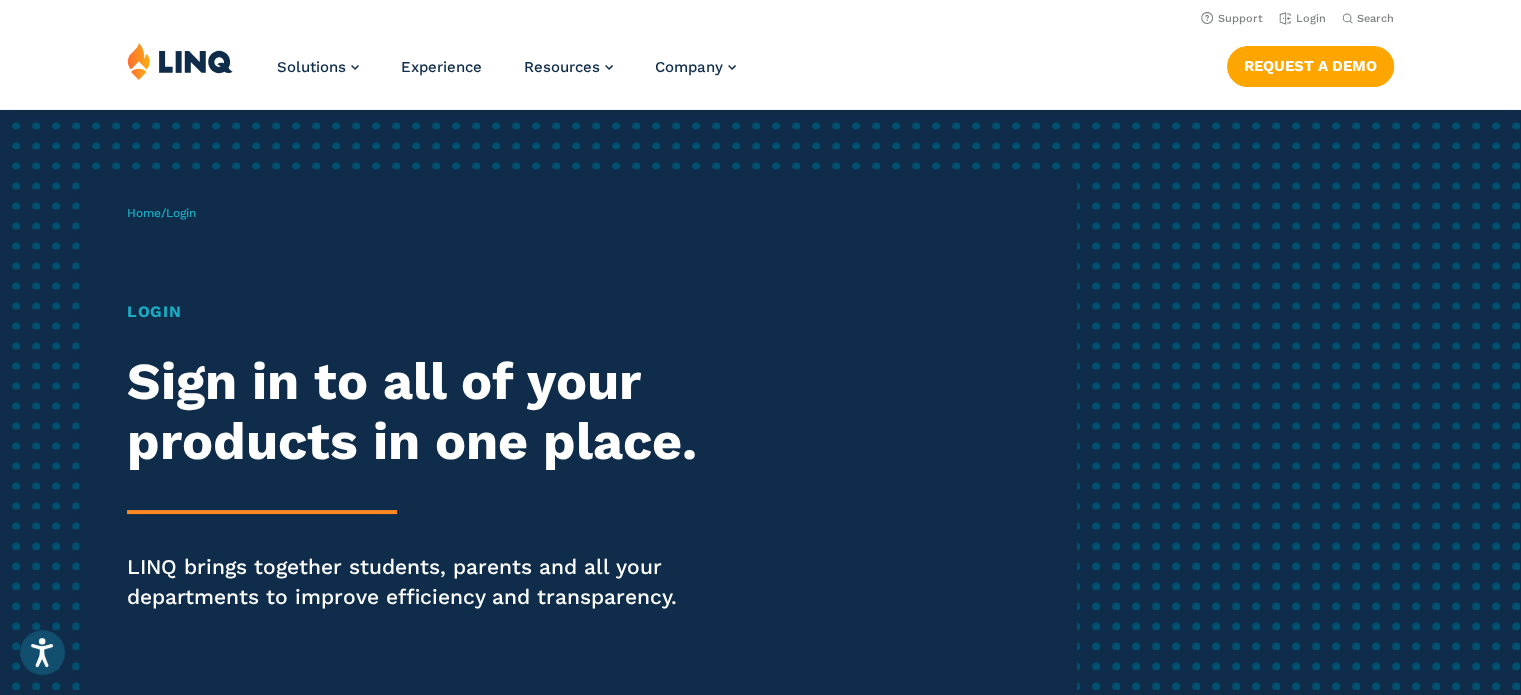 click on "Home  /  Login
Login
Sign in to all of your products in one place.
LINQ brings together students, parents and all your departments to improve efficiency and transparency." at bounding box center [760, 436] 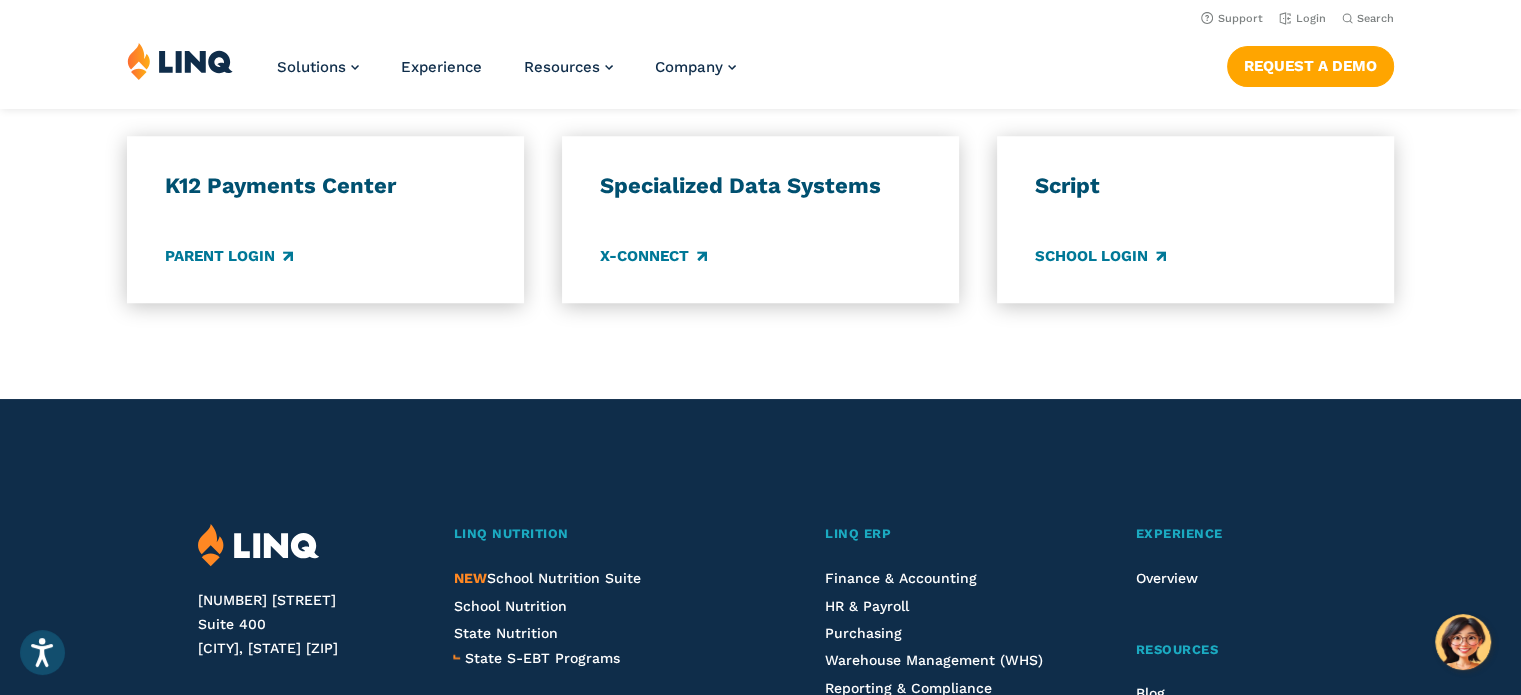 scroll, scrollTop: 1700, scrollLeft: 0, axis: vertical 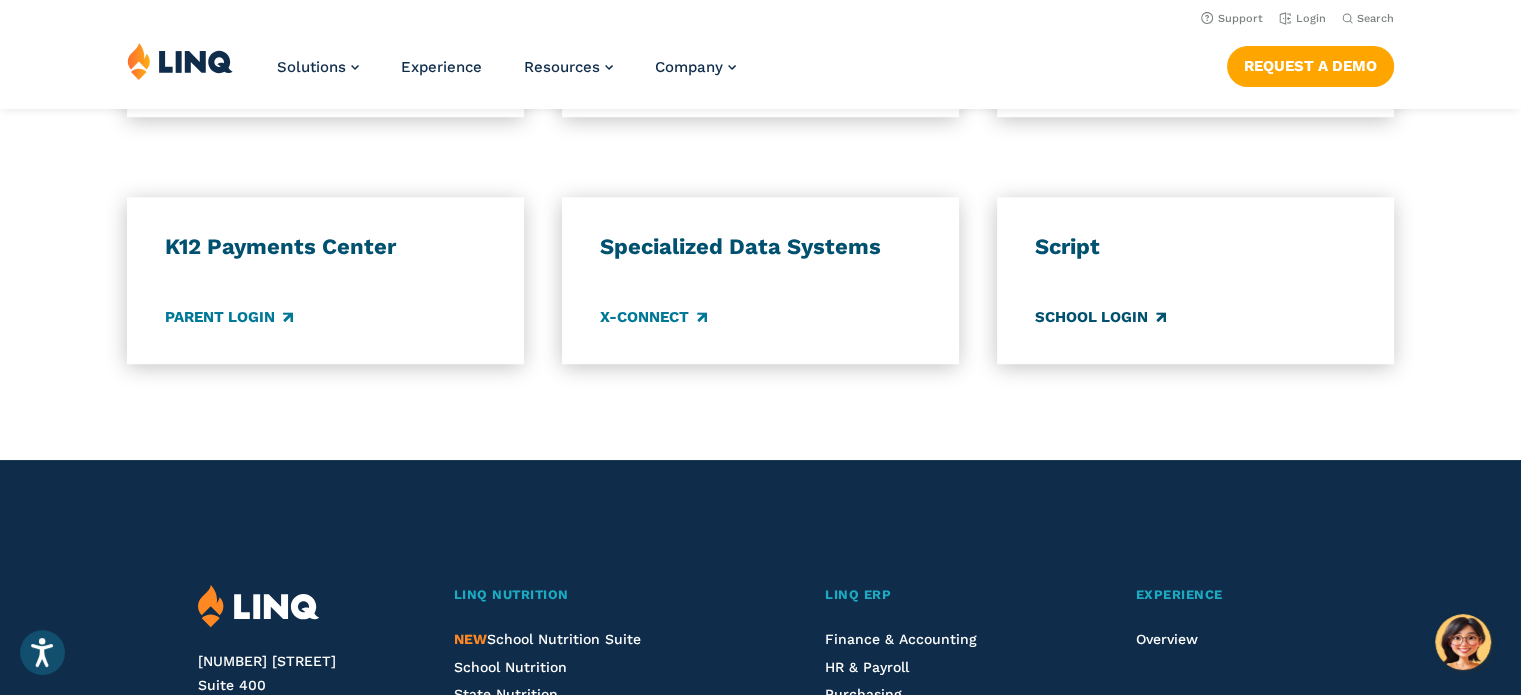 click on "School Login" at bounding box center (1100, 317) 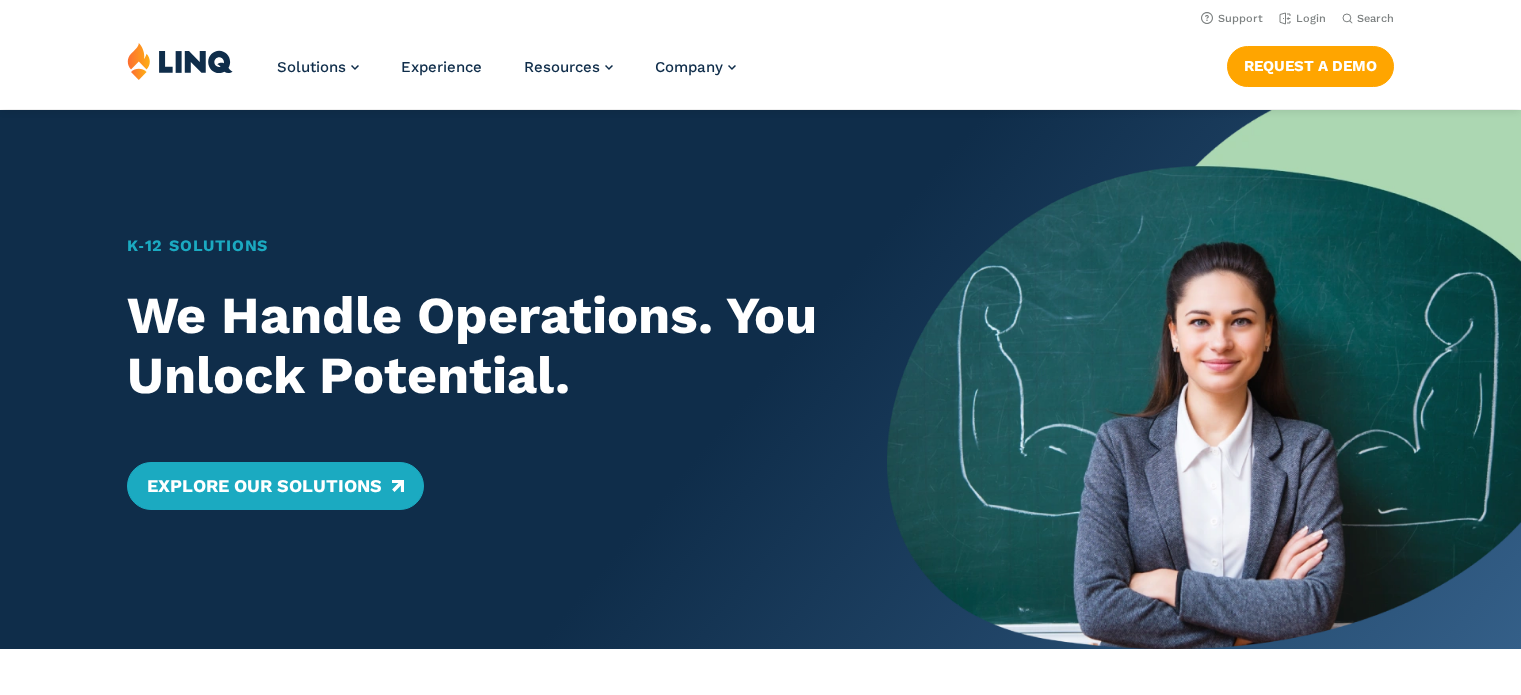 scroll, scrollTop: 0, scrollLeft: 0, axis: both 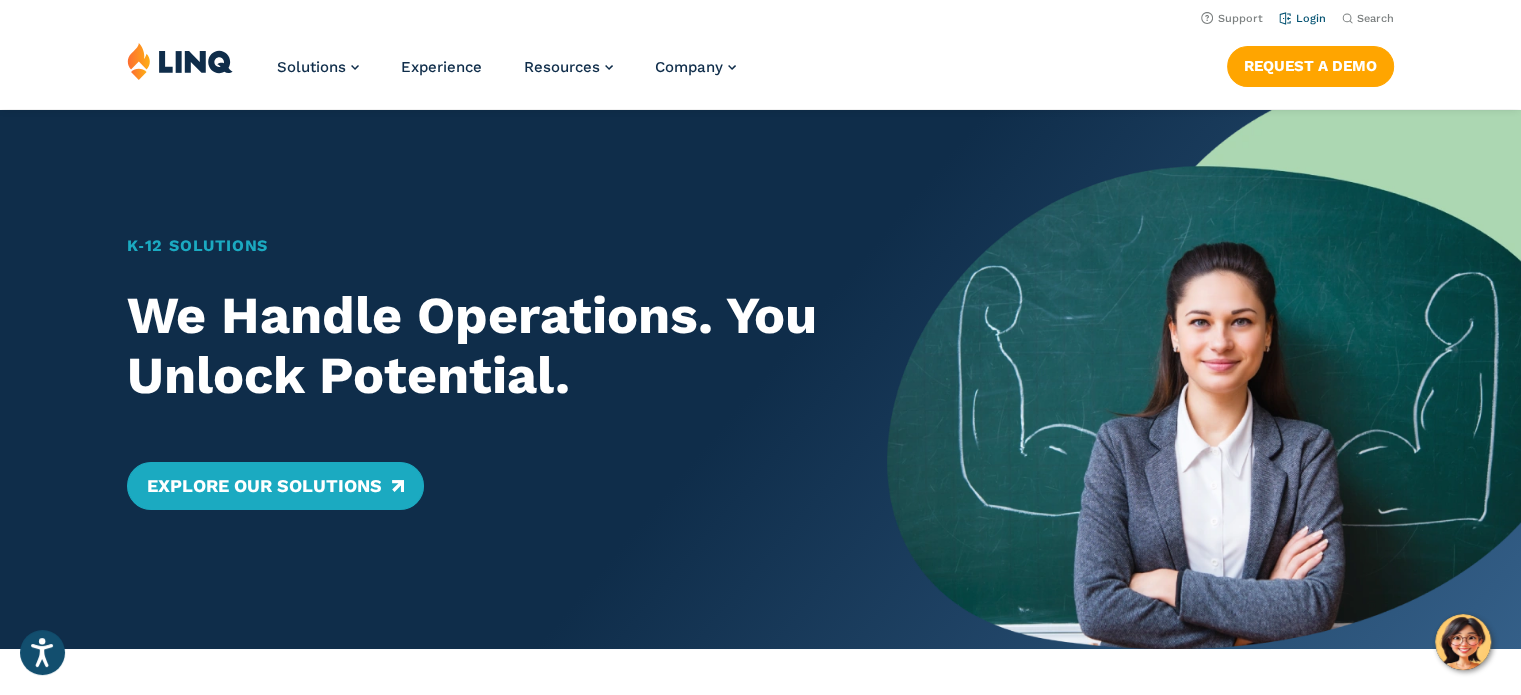 click on "Login" at bounding box center [1302, 18] 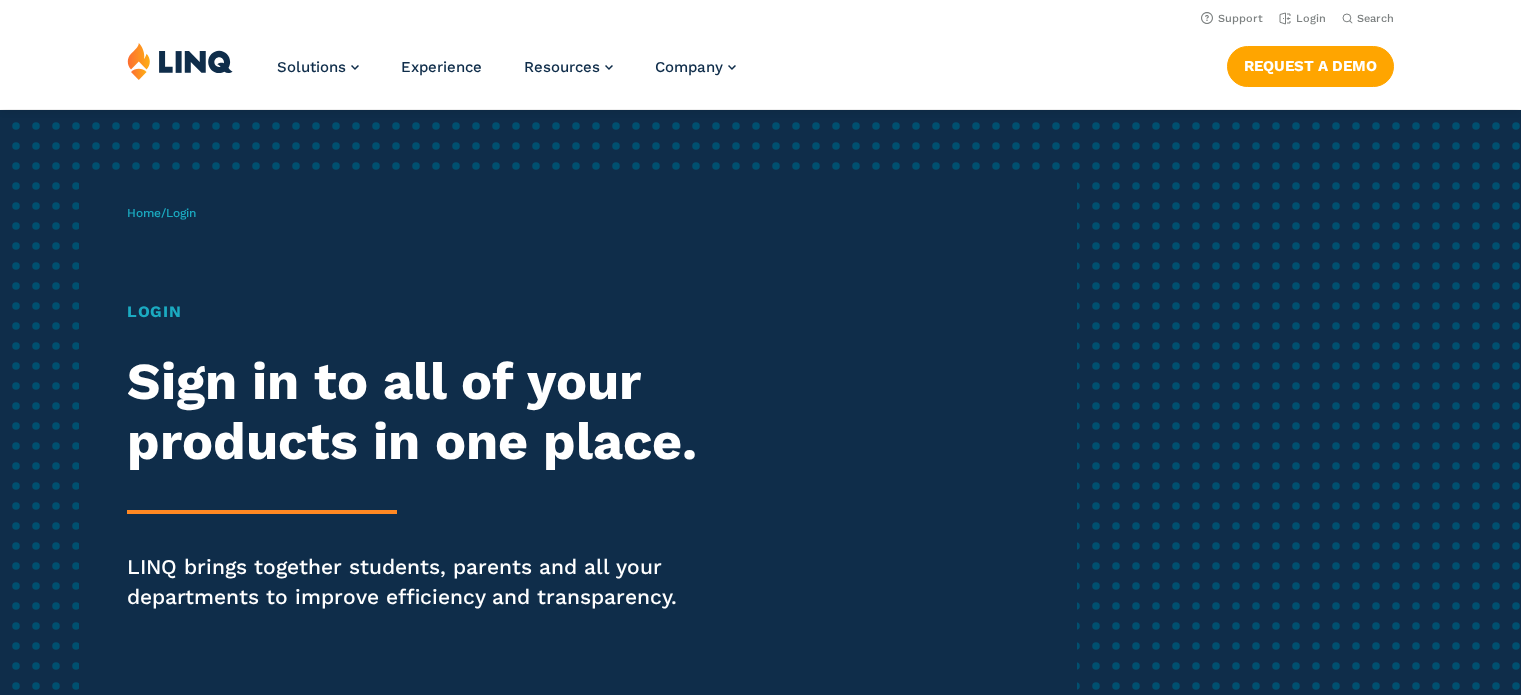 scroll, scrollTop: 0, scrollLeft: 0, axis: both 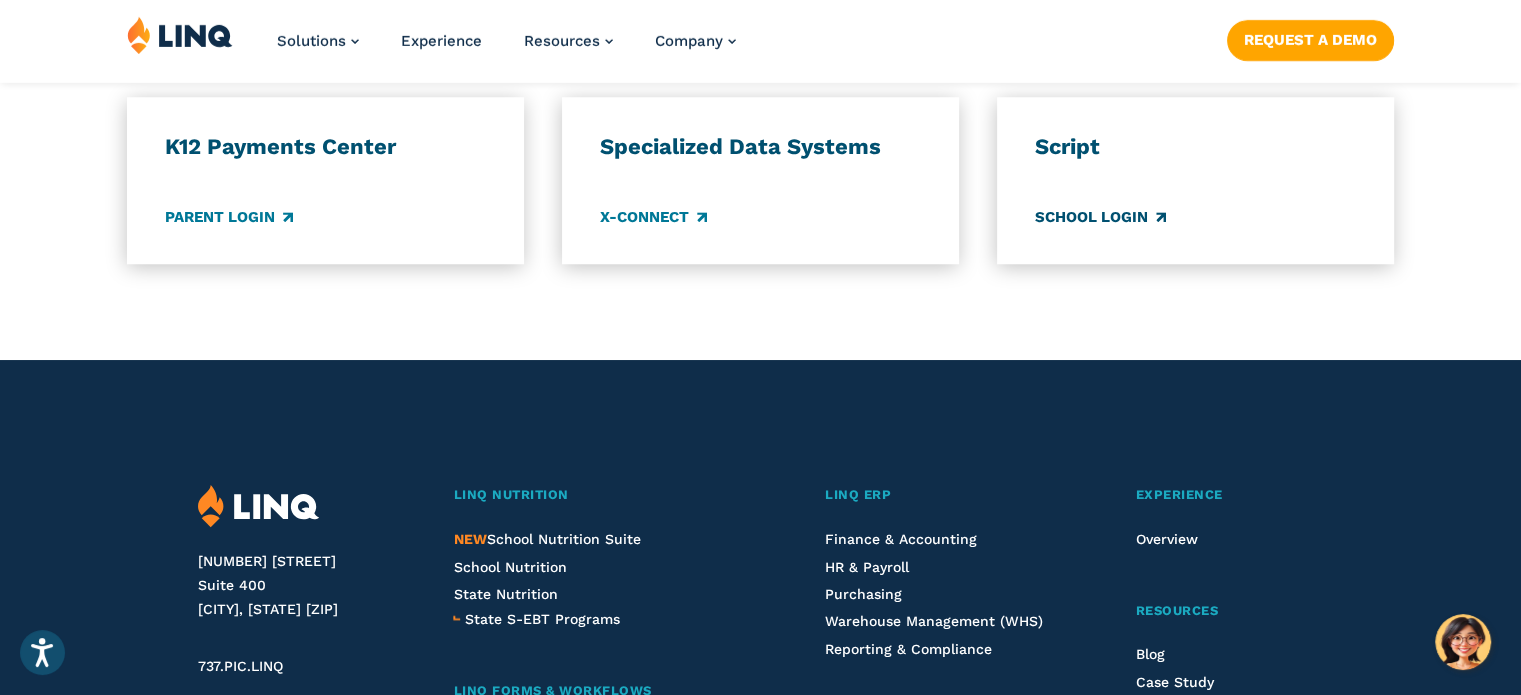 click on "School Login" at bounding box center [1100, 217] 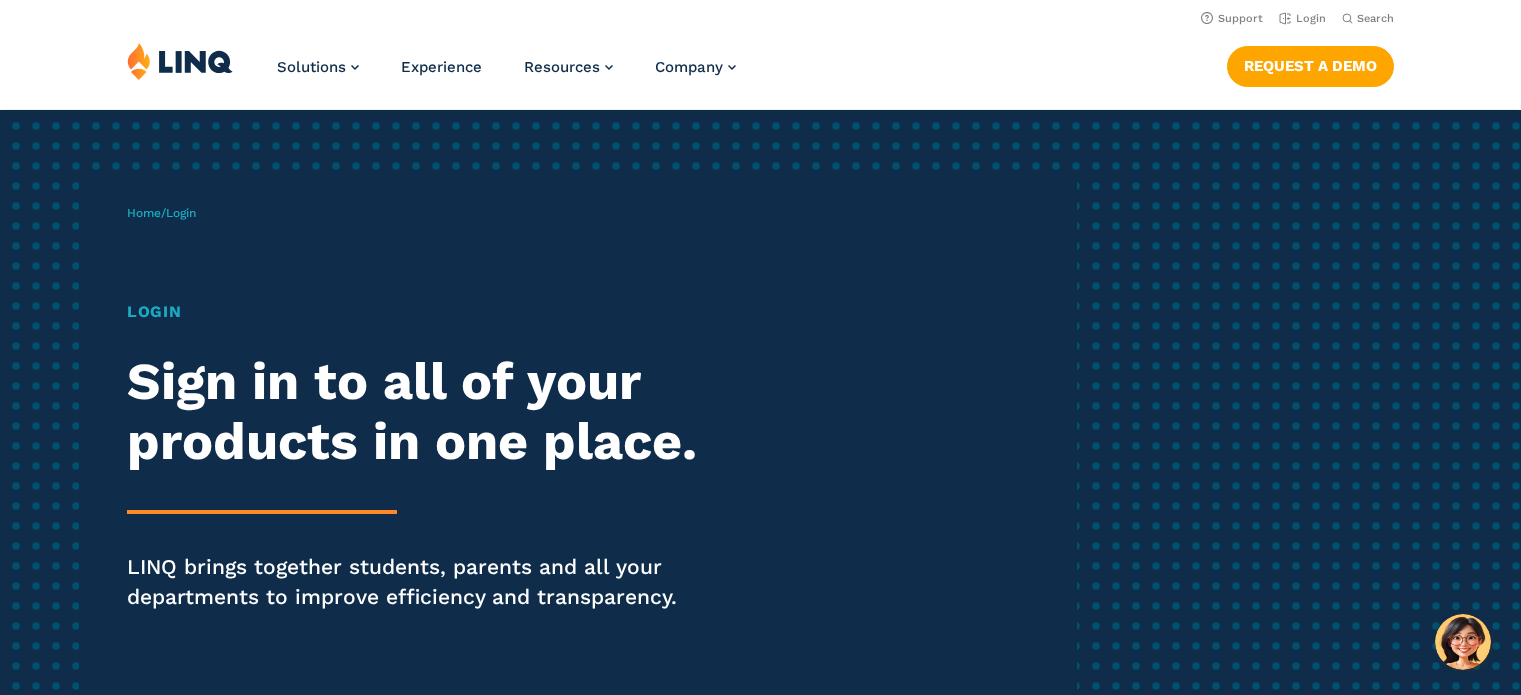 scroll, scrollTop: 1700, scrollLeft: 0, axis: vertical 